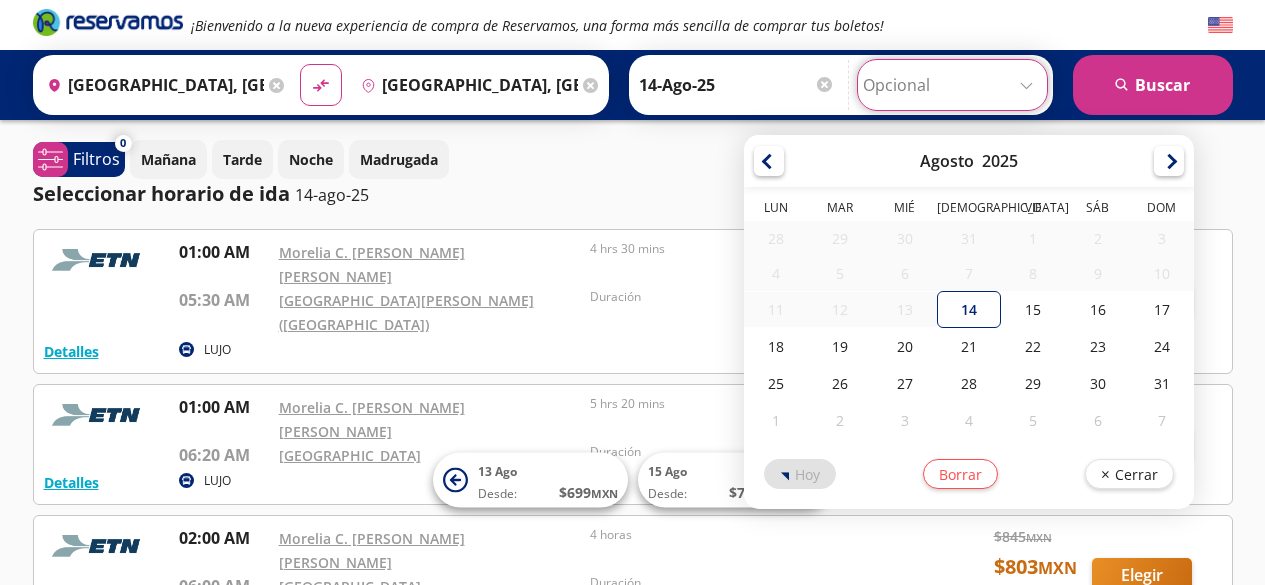 scroll, scrollTop: 400, scrollLeft: 0, axis: vertical 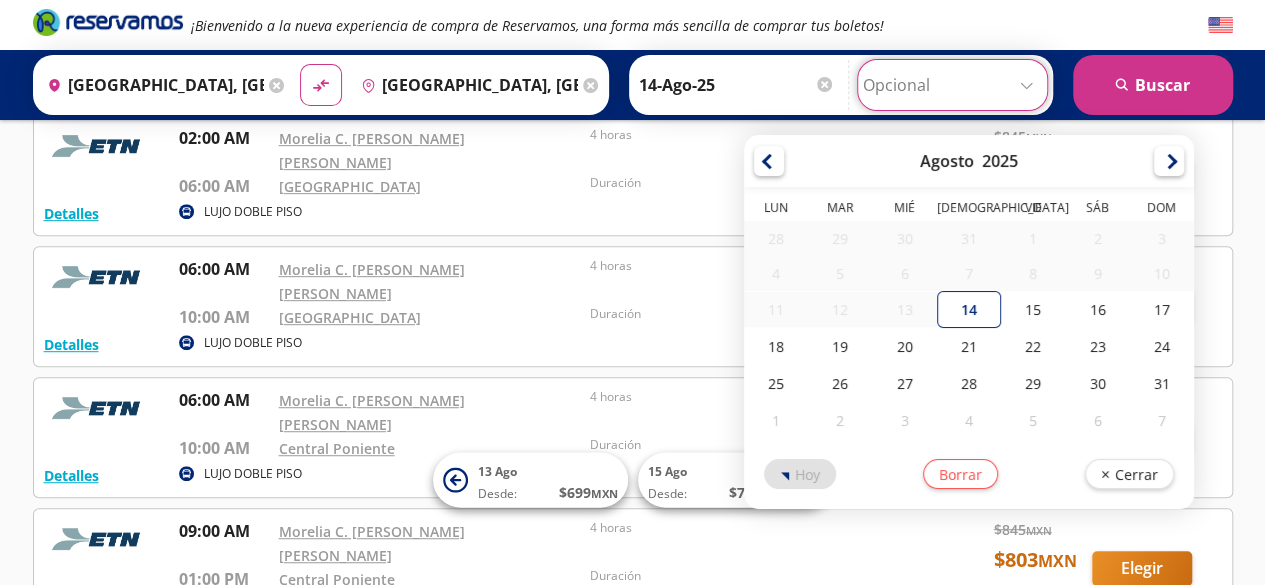 click on "13" at bounding box center [905, 309] 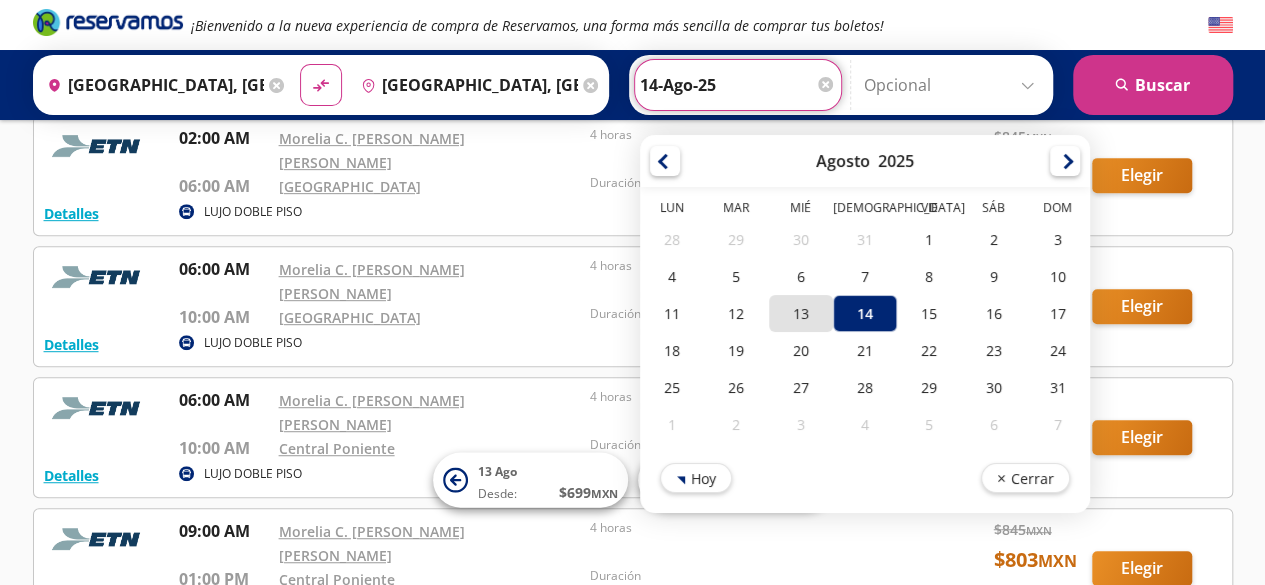 click on "13" at bounding box center (800, 313) 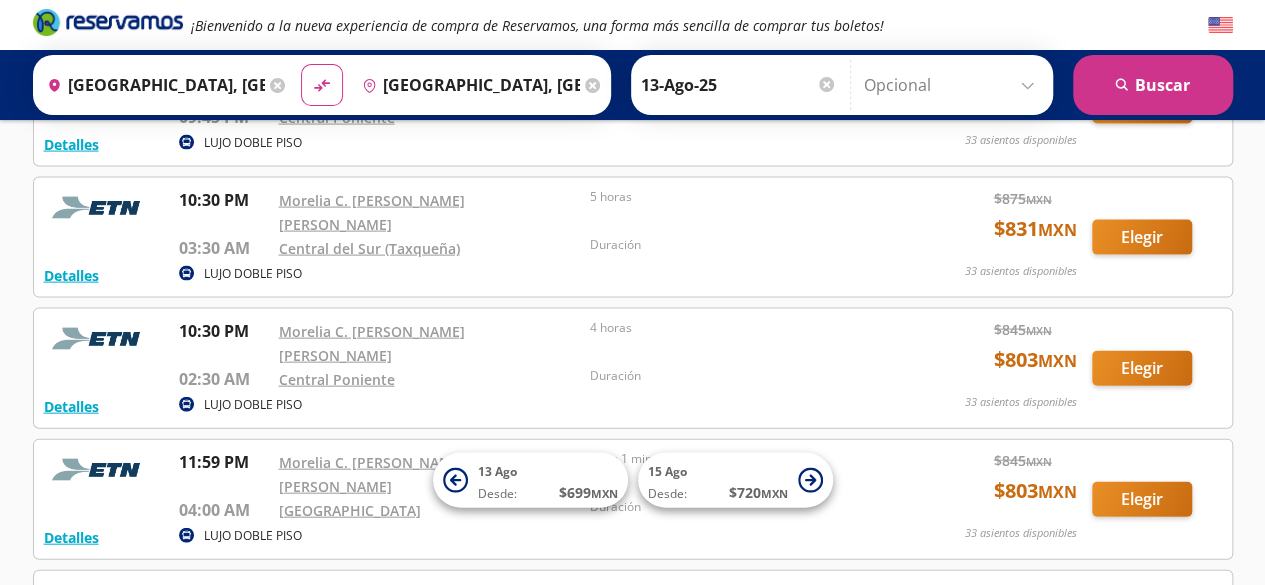 click on "Cambiar de línea" at bounding box center [106, 765] 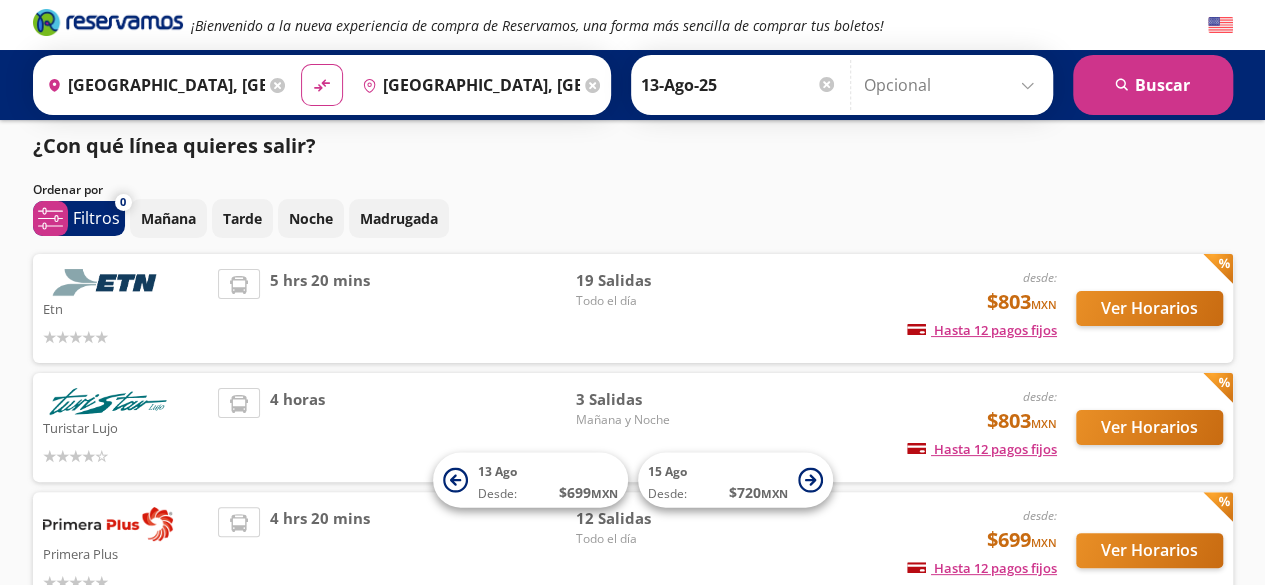 scroll, scrollTop: 0, scrollLeft: 0, axis: both 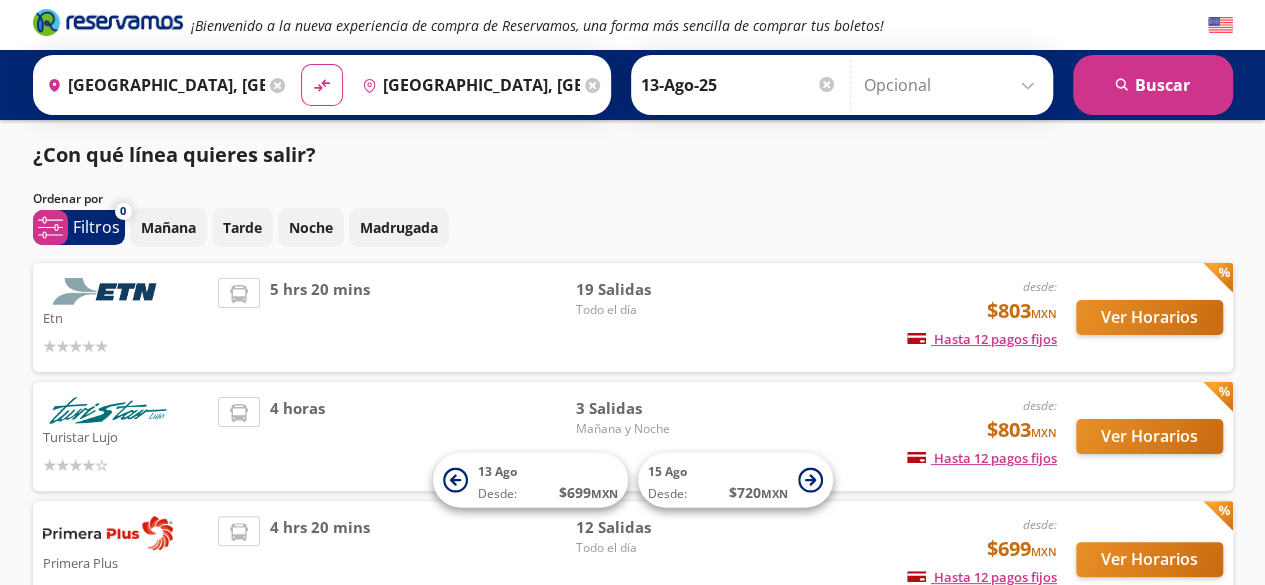 click on "13-Ago-25" at bounding box center [739, 85] 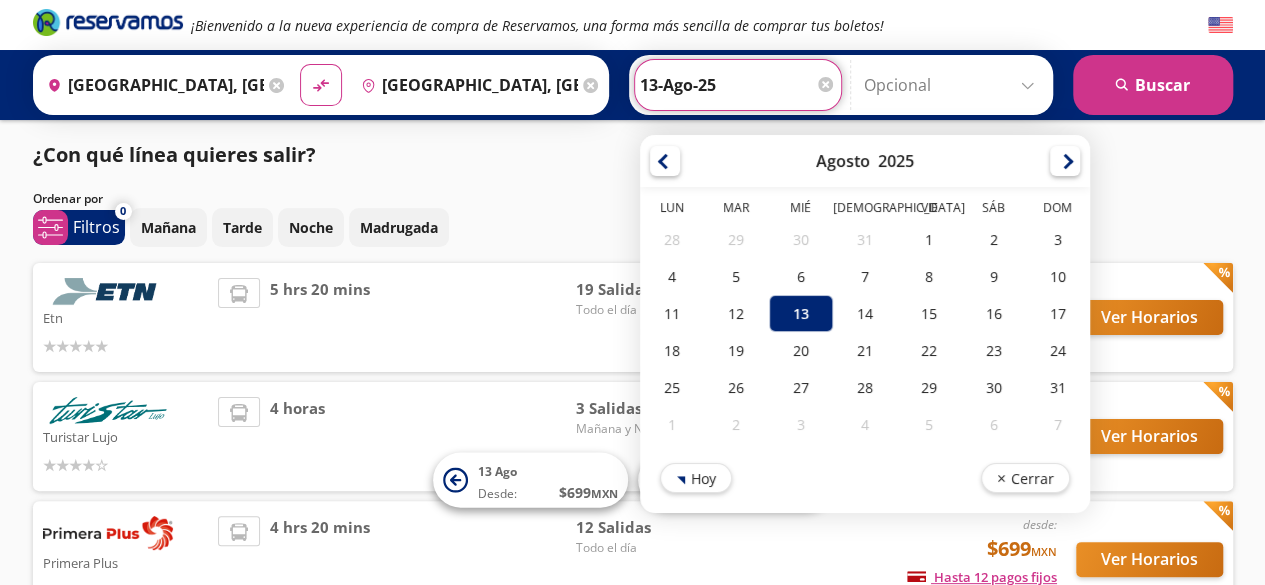 click on "14" at bounding box center (864, 313) 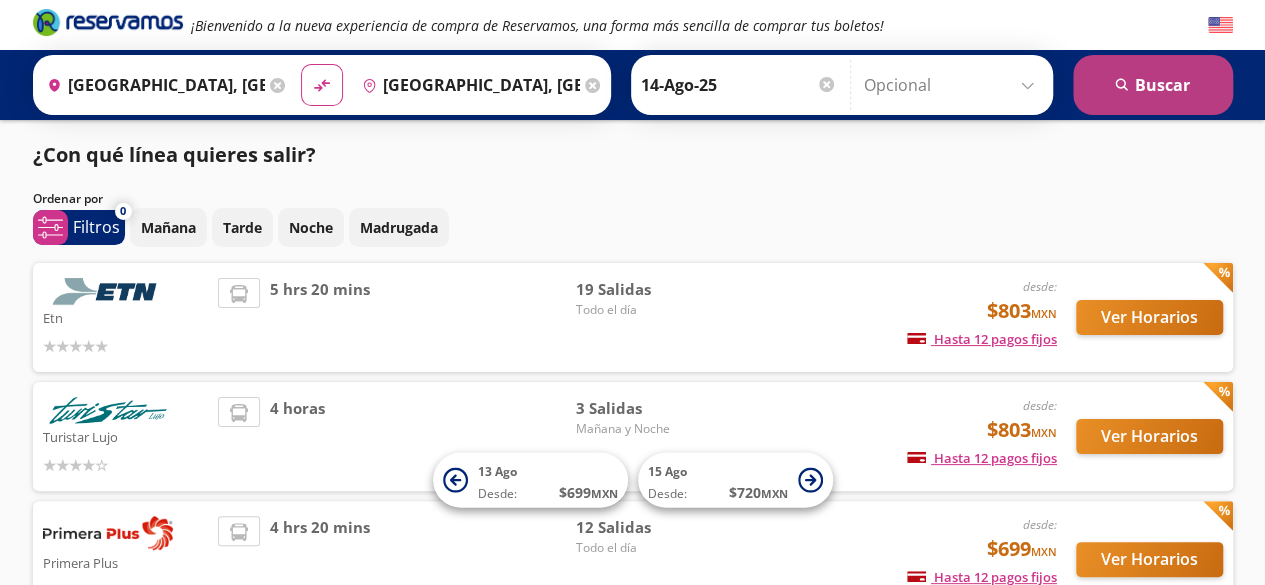 click on "search" 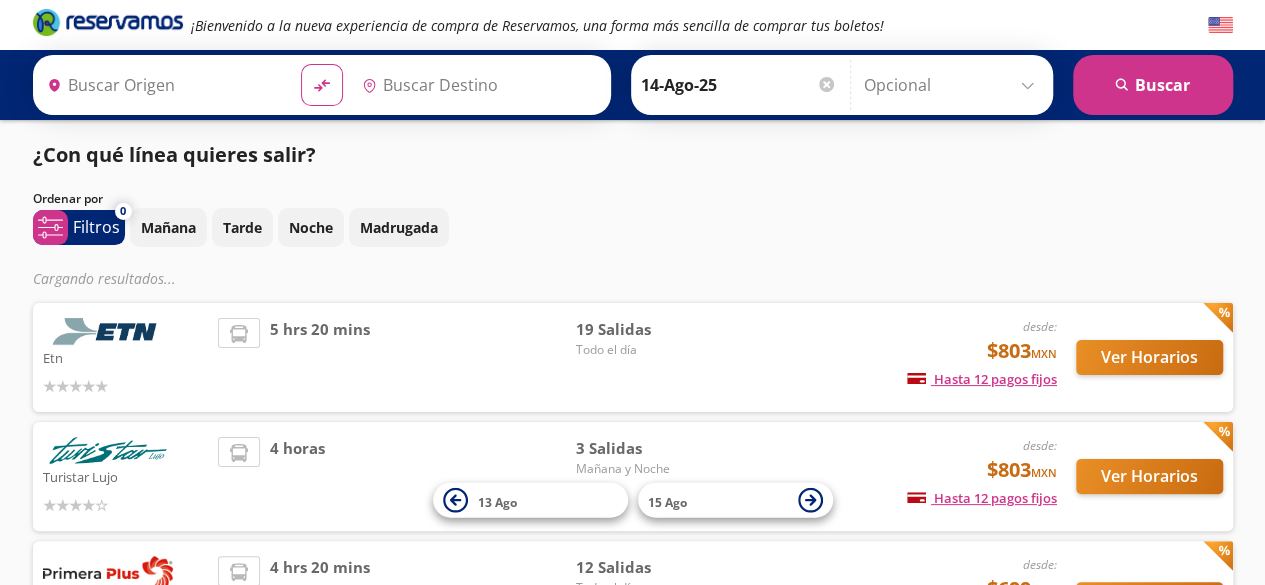 type on "[GEOGRAPHIC_DATA], [GEOGRAPHIC_DATA]" 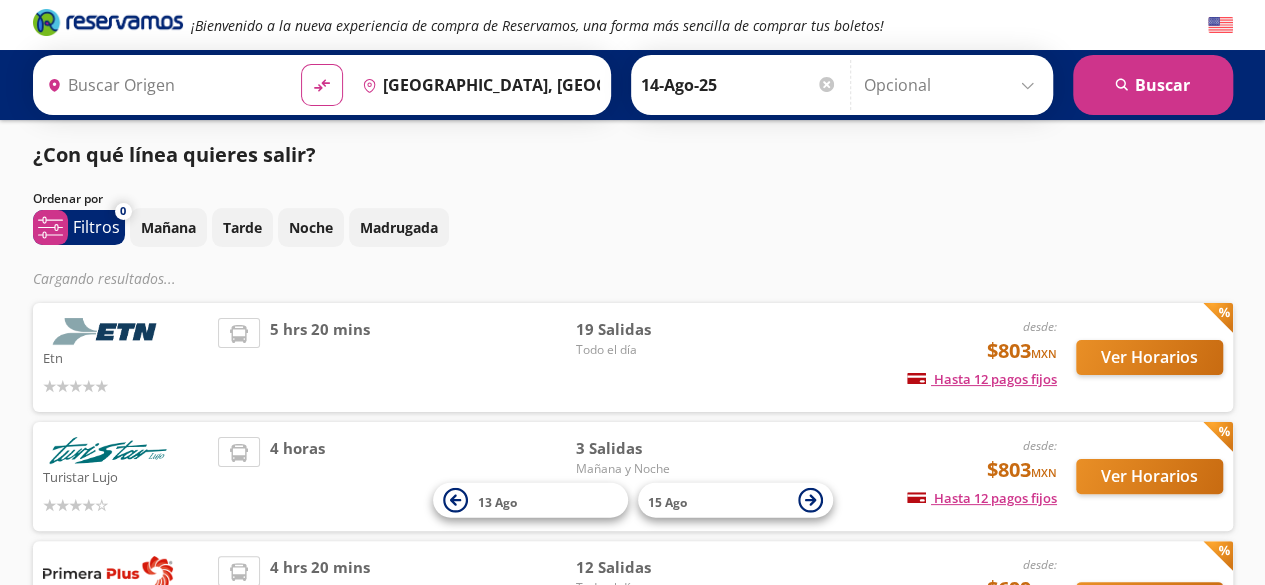 type on "[GEOGRAPHIC_DATA], [GEOGRAPHIC_DATA]" 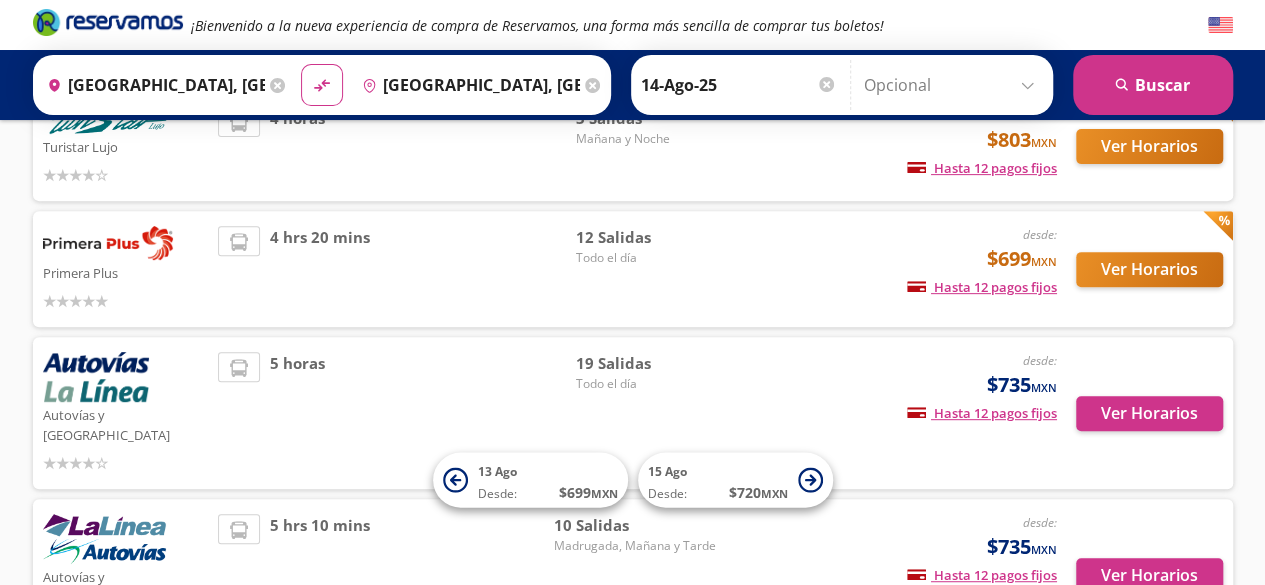 scroll, scrollTop: 300, scrollLeft: 0, axis: vertical 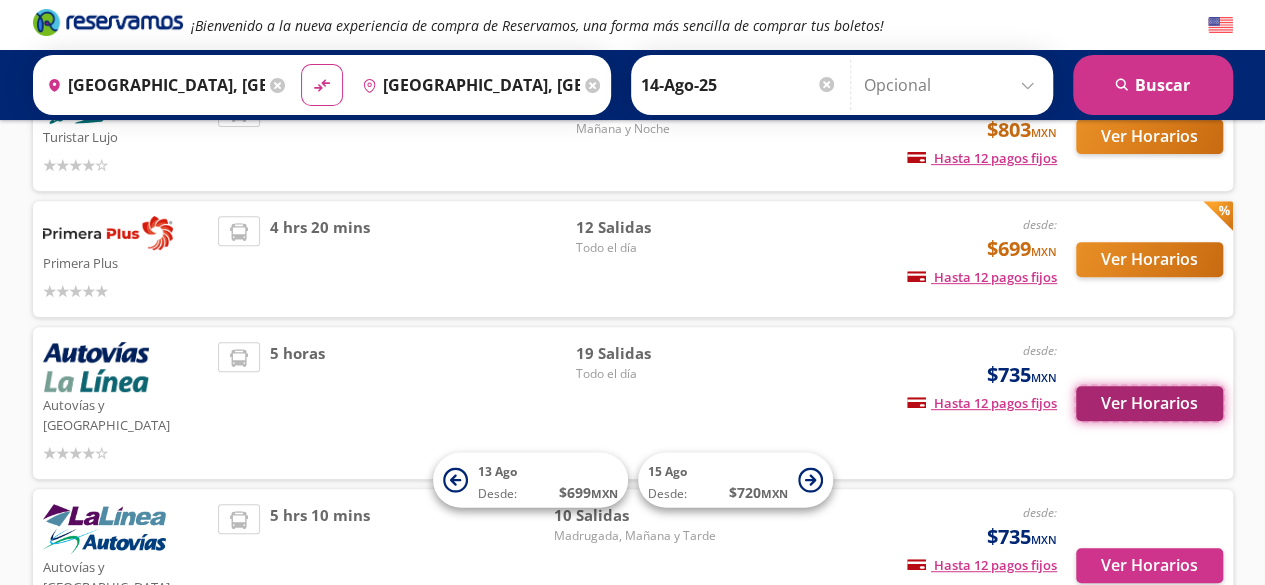 click on "Ver Horarios" at bounding box center [1149, 403] 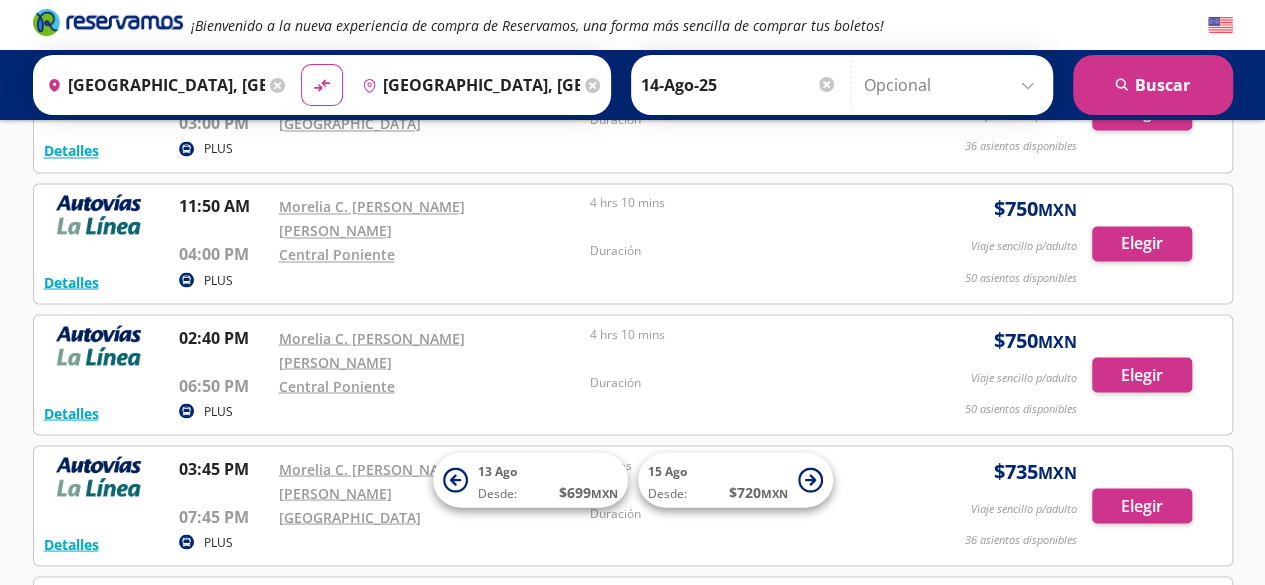 scroll, scrollTop: 1870, scrollLeft: 0, axis: vertical 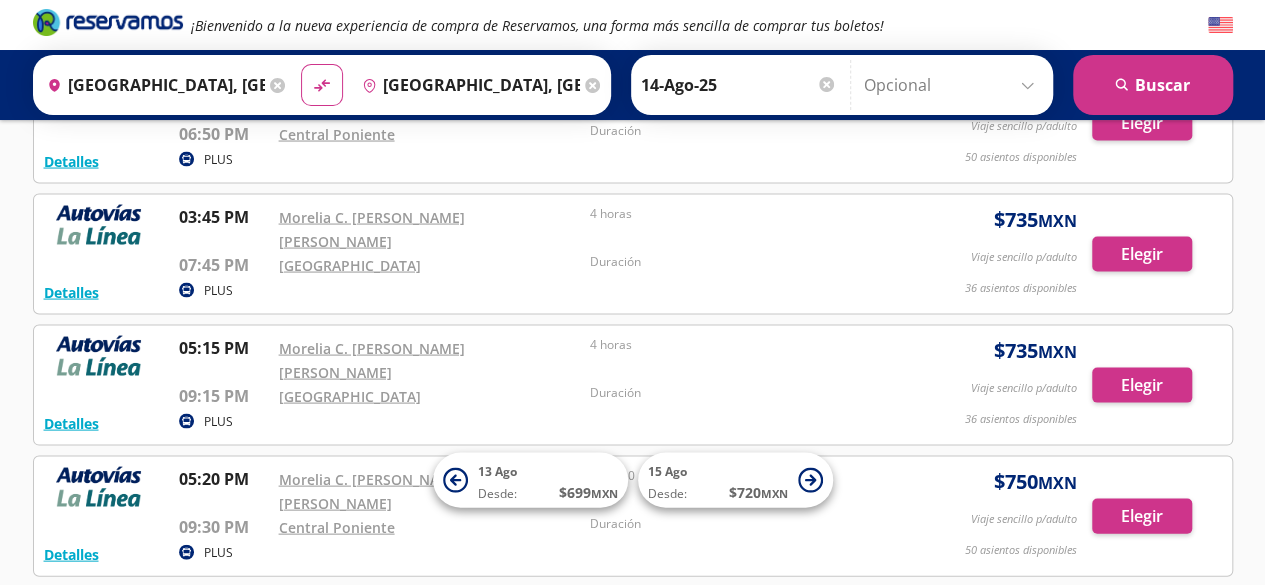 click on "Cambiar de línea" at bounding box center (106, 912) 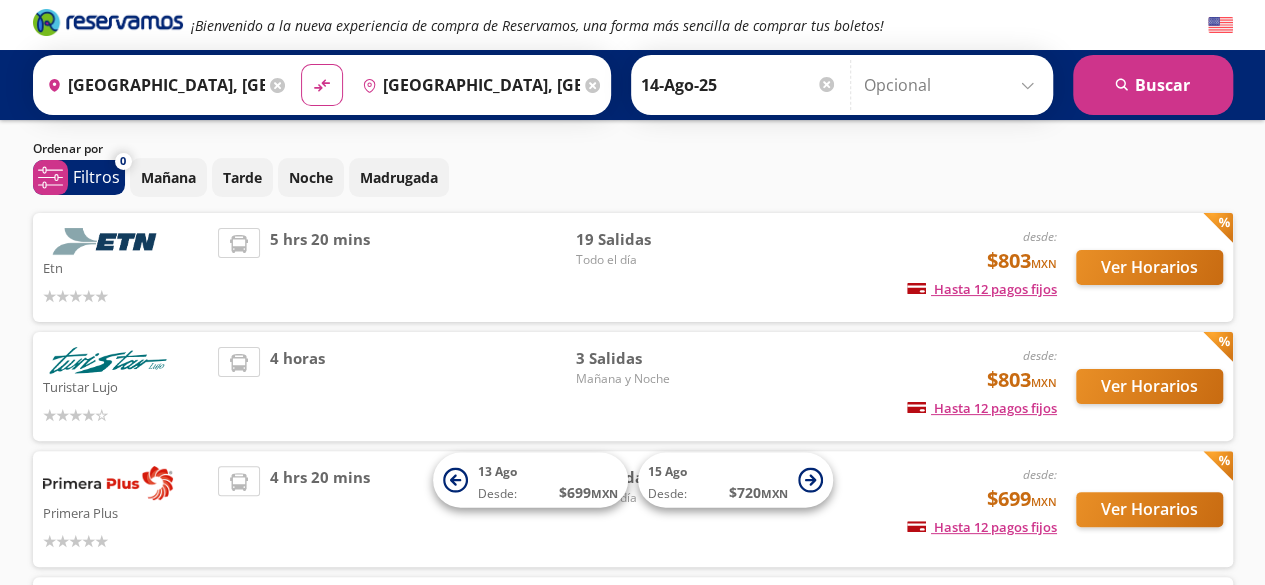 scroll, scrollTop: 0, scrollLeft: 0, axis: both 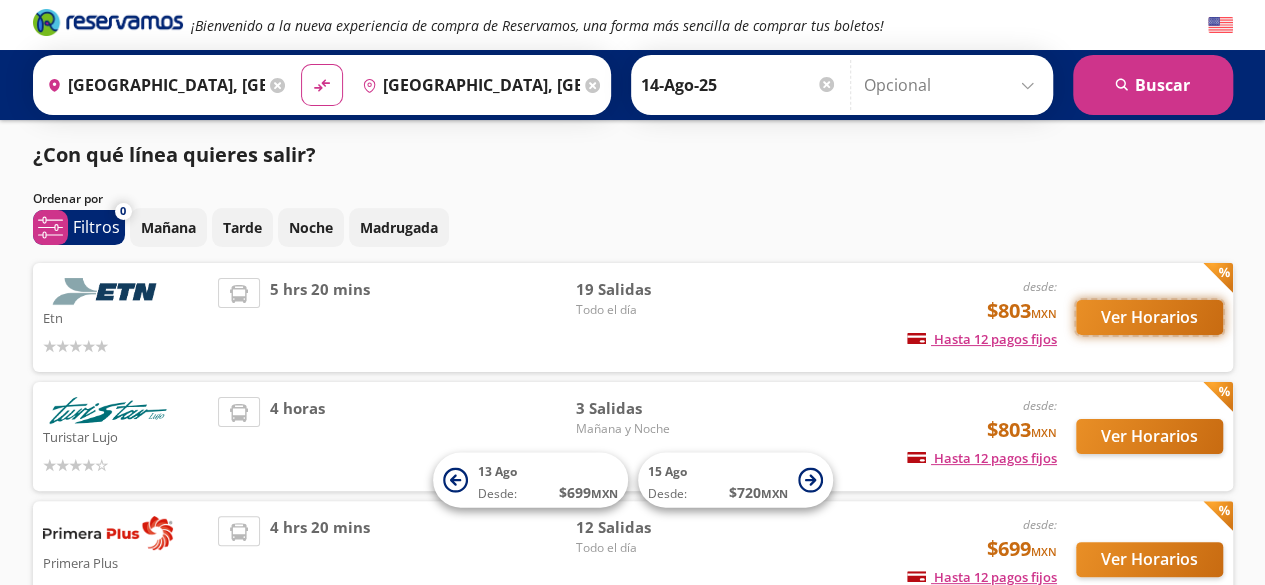 click on "Ver Horarios" at bounding box center [1149, 317] 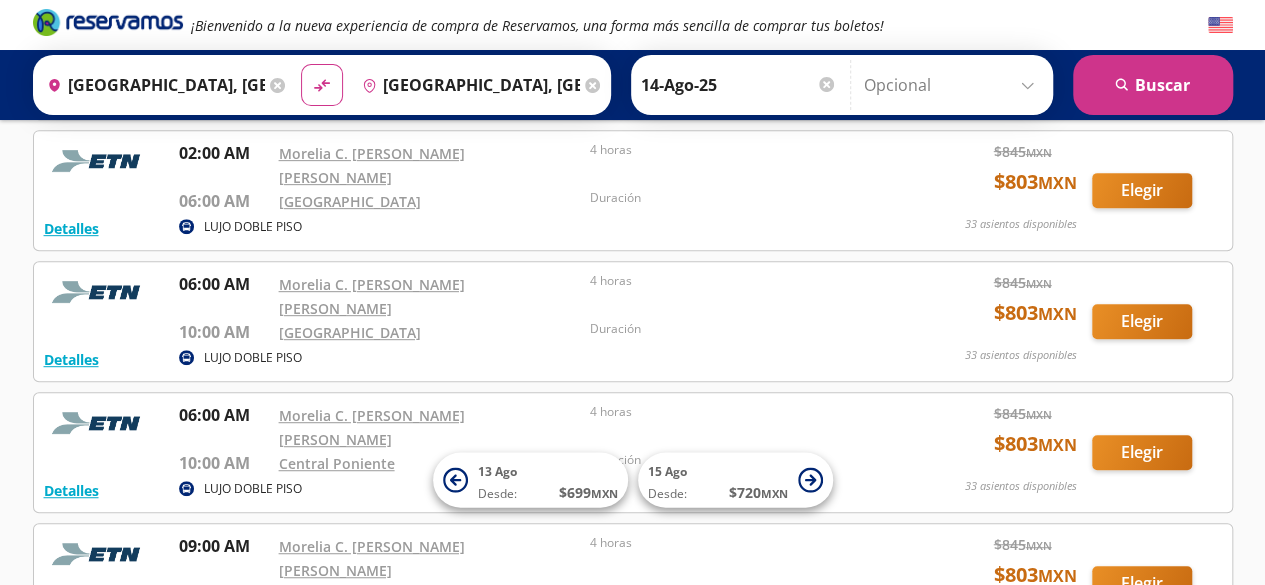 scroll, scrollTop: 400, scrollLeft: 0, axis: vertical 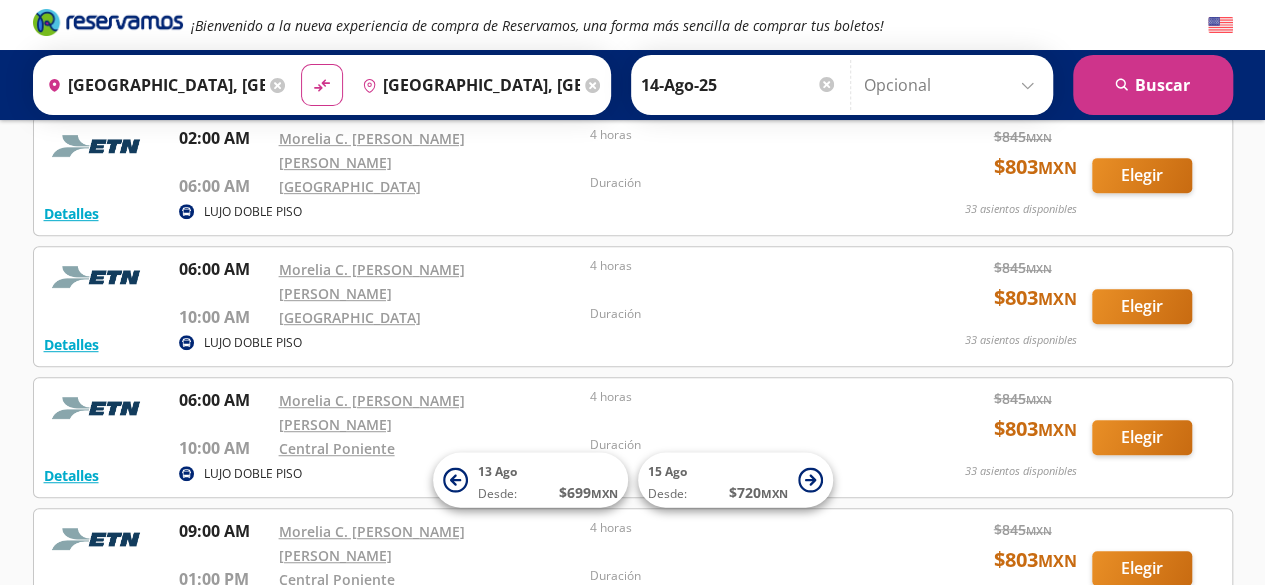 click on "14-Ago-25" at bounding box center (739, 85) 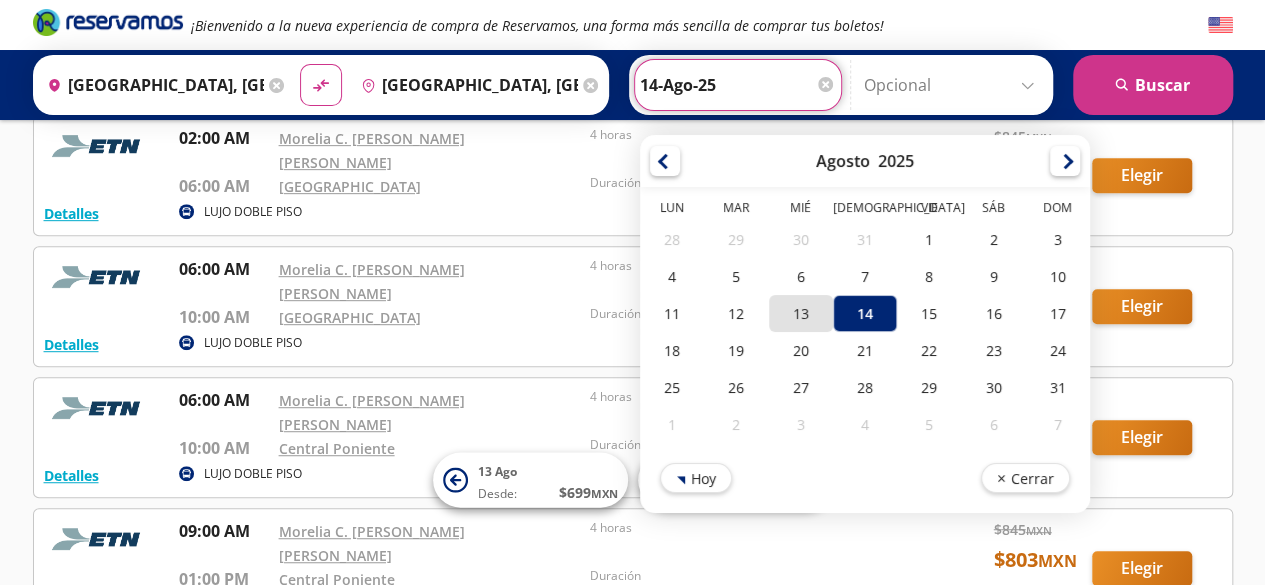 click on "13" at bounding box center (800, 313) 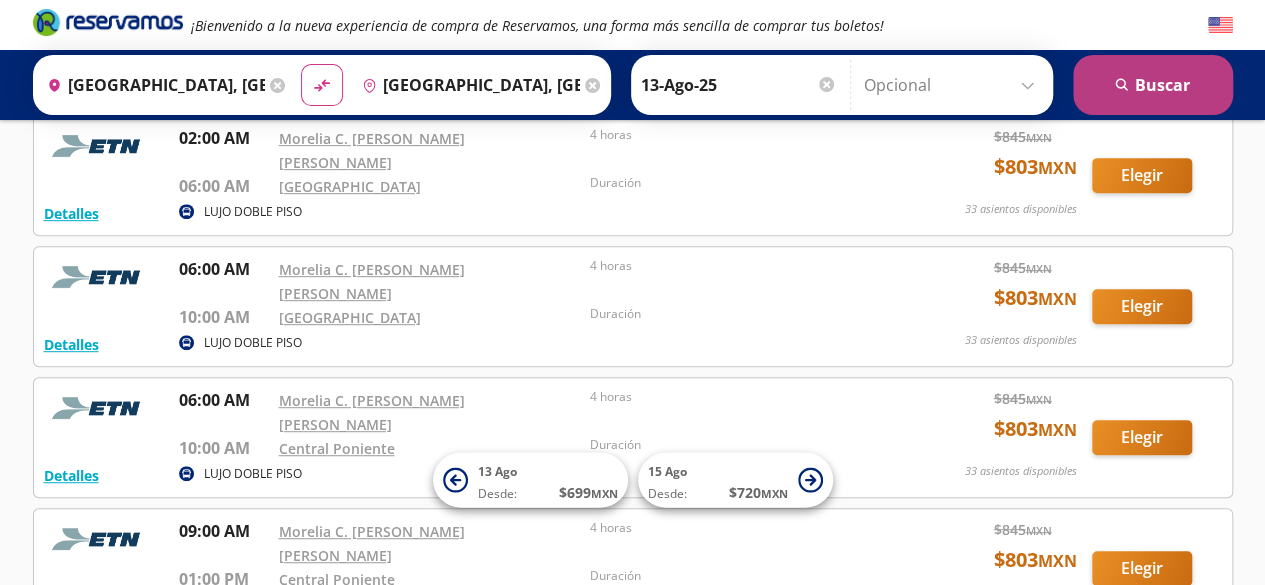 click on "search
[GEOGRAPHIC_DATA]" at bounding box center [1153, 85] 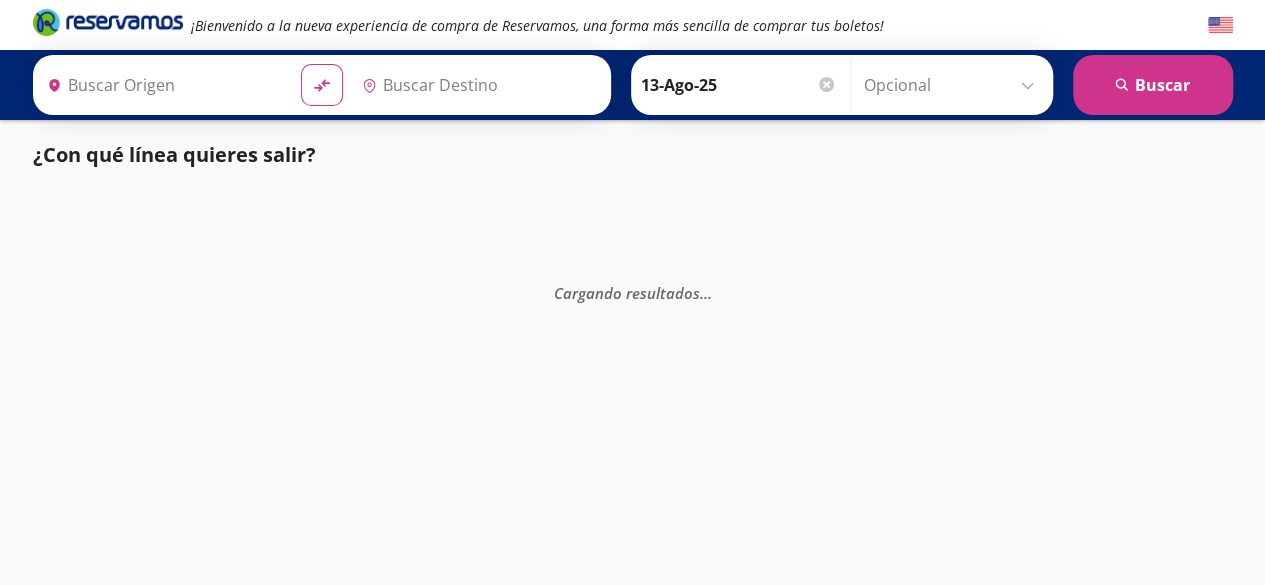 type on "[GEOGRAPHIC_DATA], [GEOGRAPHIC_DATA]" 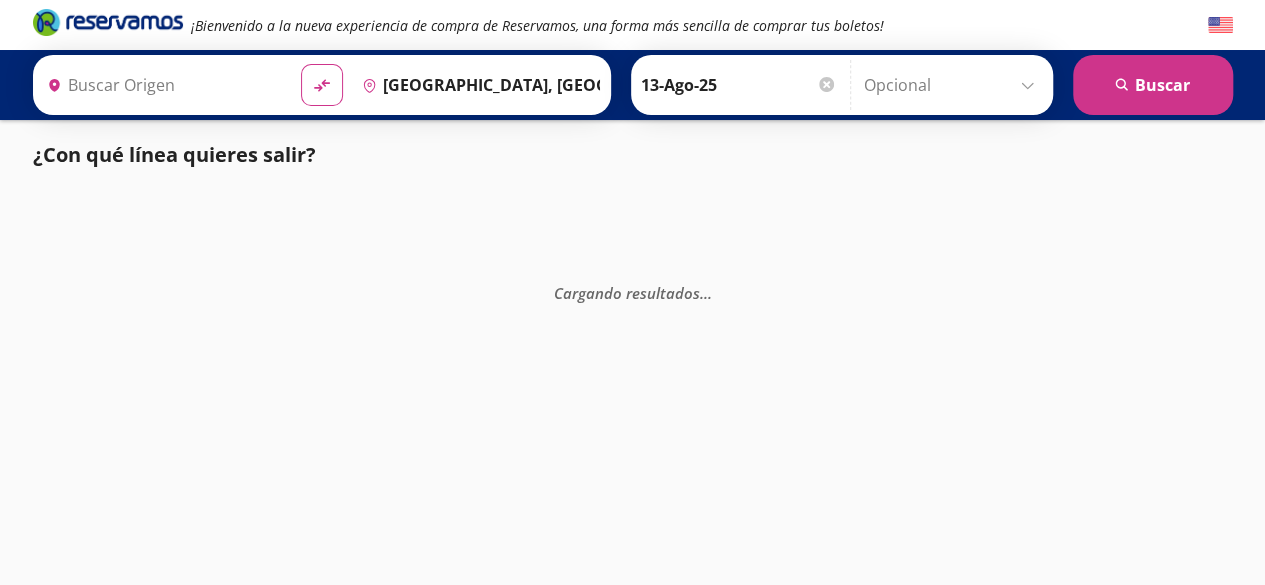type on "[GEOGRAPHIC_DATA], [GEOGRAPHIC_DATA]" 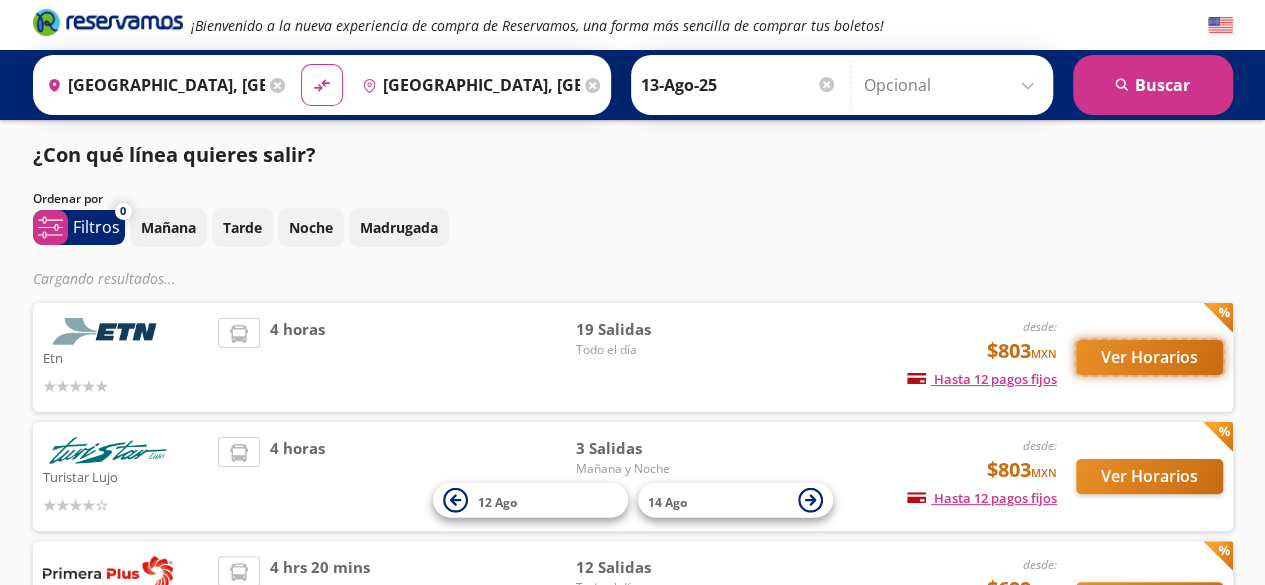 click on "Ver Horarios" at bounding box center [1149, 357] 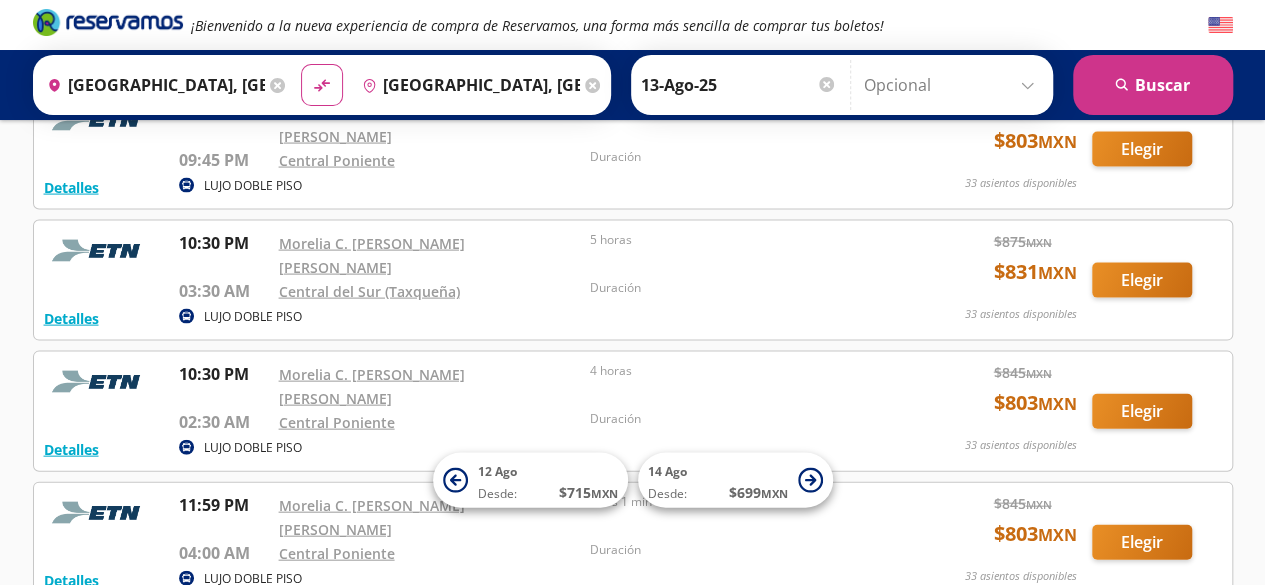 scroll, scrollTop: 2000, scrollLeft: 0, axis: vertical 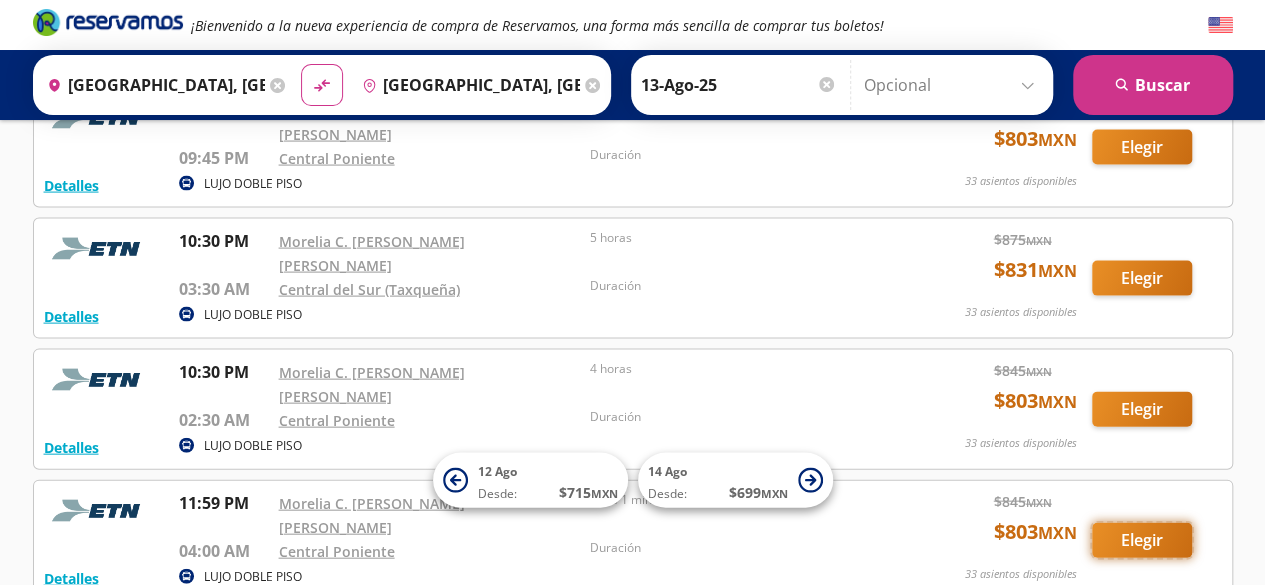 click on "Elegir" at bounding box center (1142, 540) 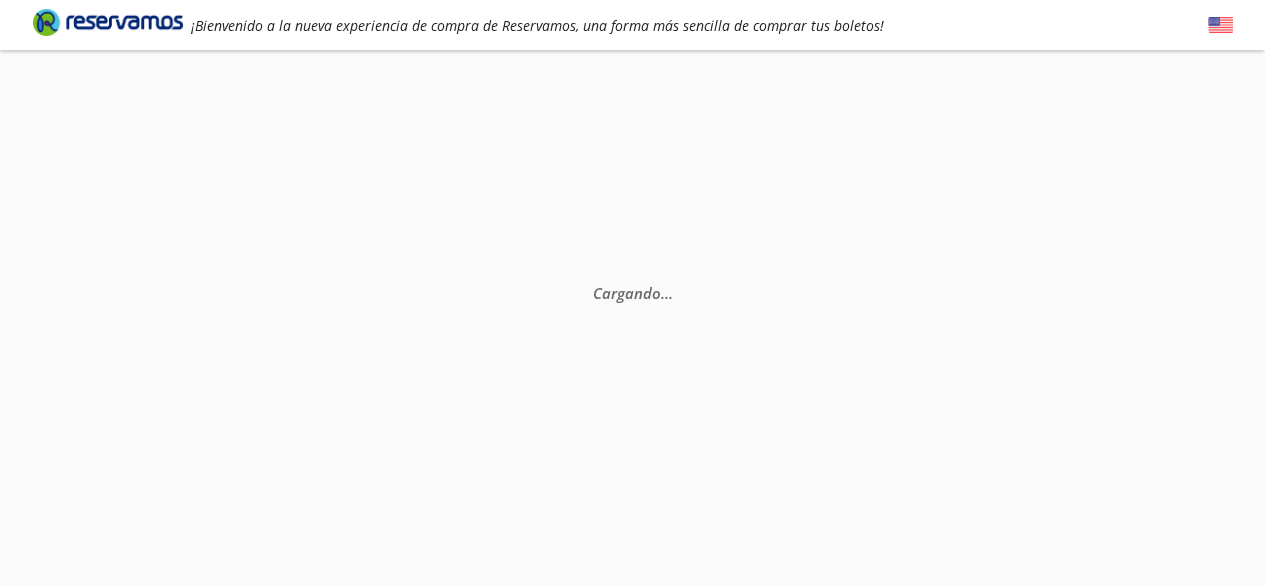 scroll, scrollTop: 0, scrollLeft: 0, axis: both 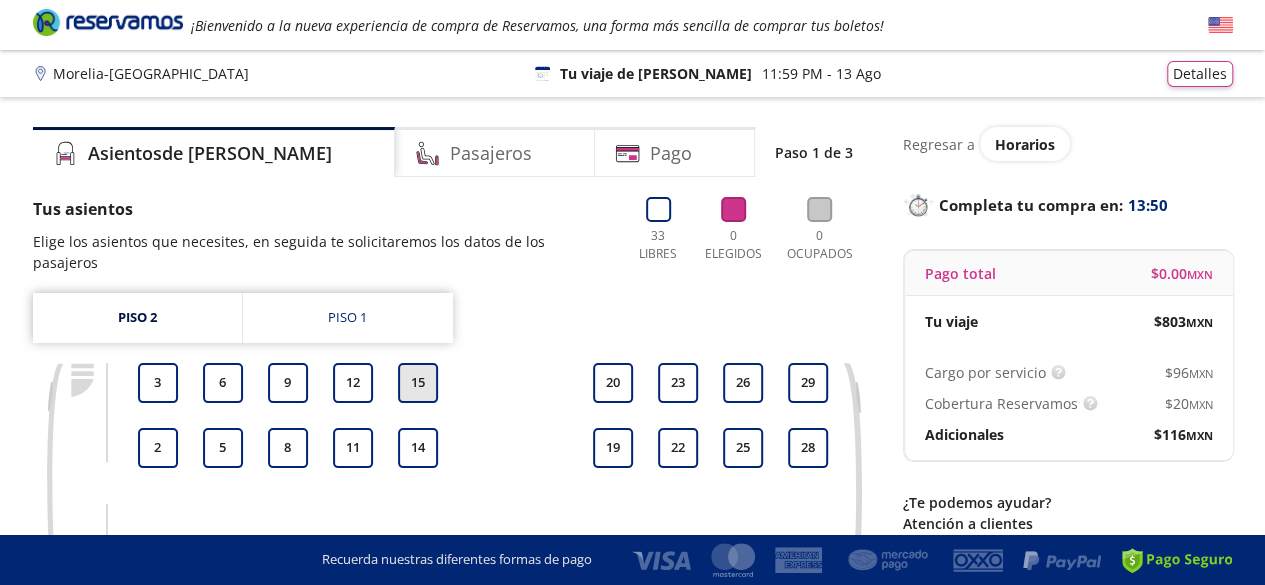 click on "15" at bounding box center (418, 383) 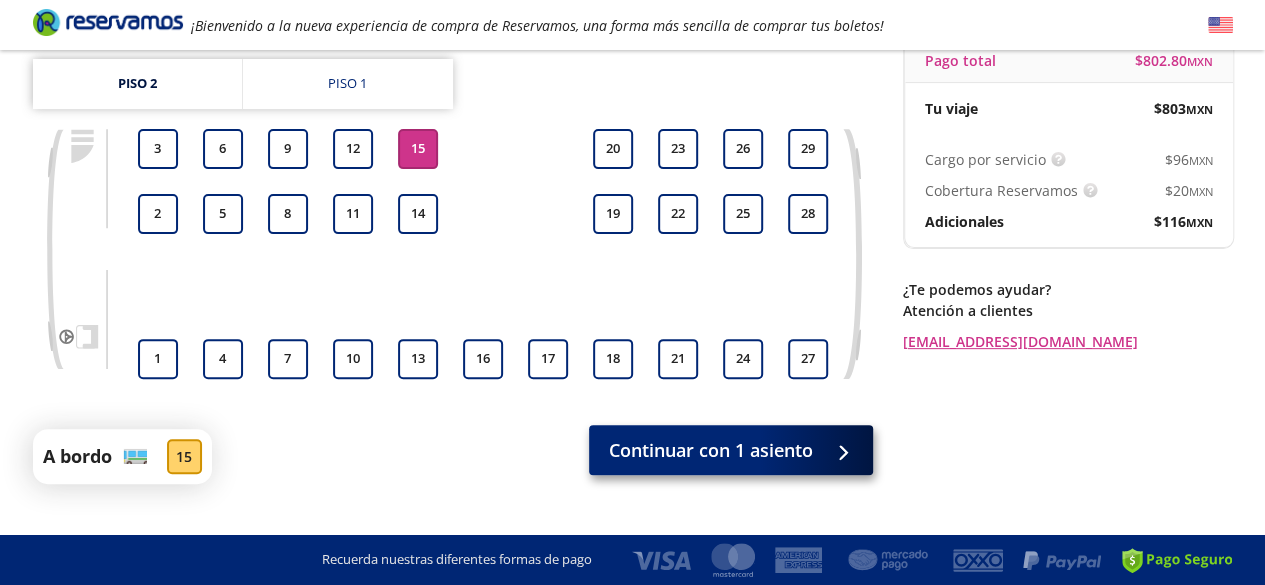 scroll, scrollTop: 252, scrollLeft: 0, axis: vertical 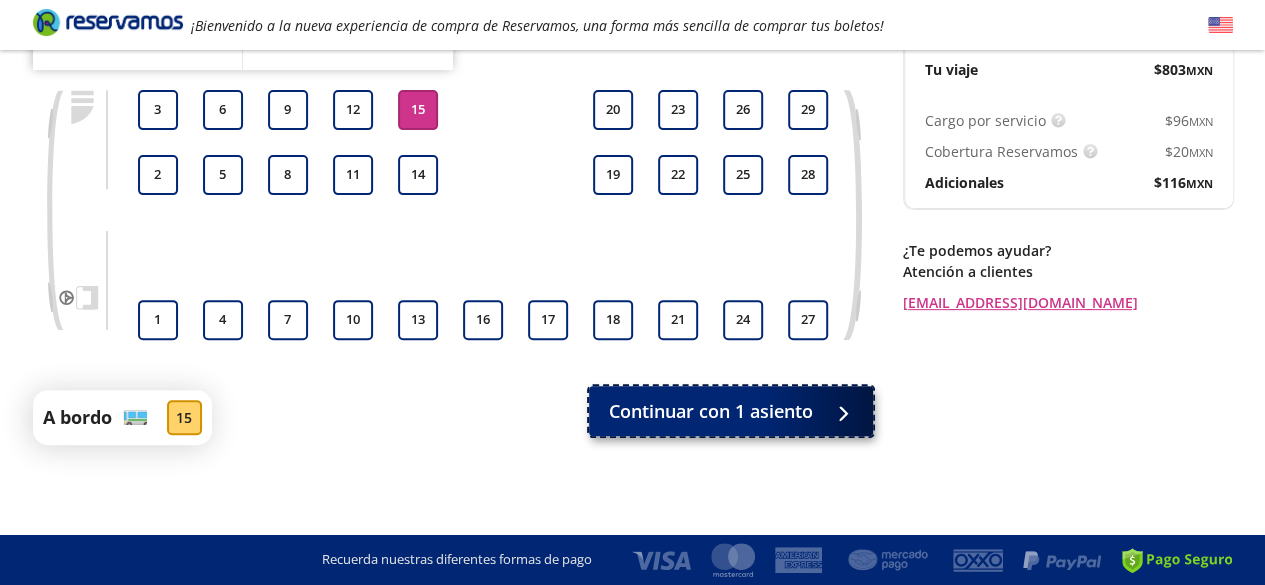 click on "Continuar con 1 asiento" at bounding box center [711, 411] 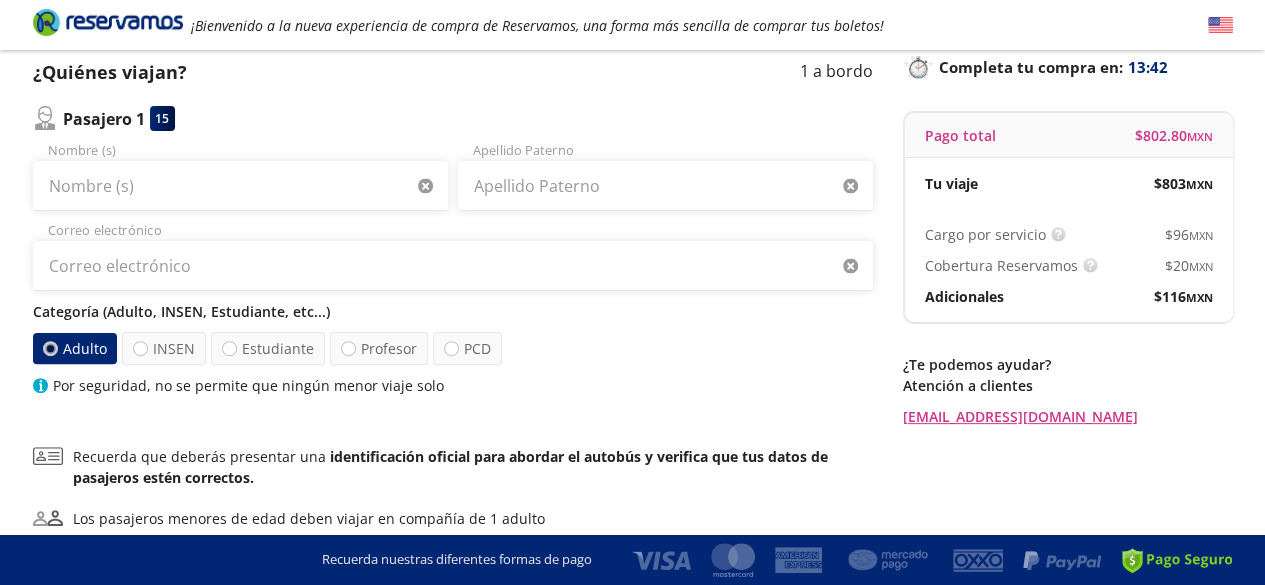 scroll, scrollTop: 0, scrollLeft: 0, axis: both 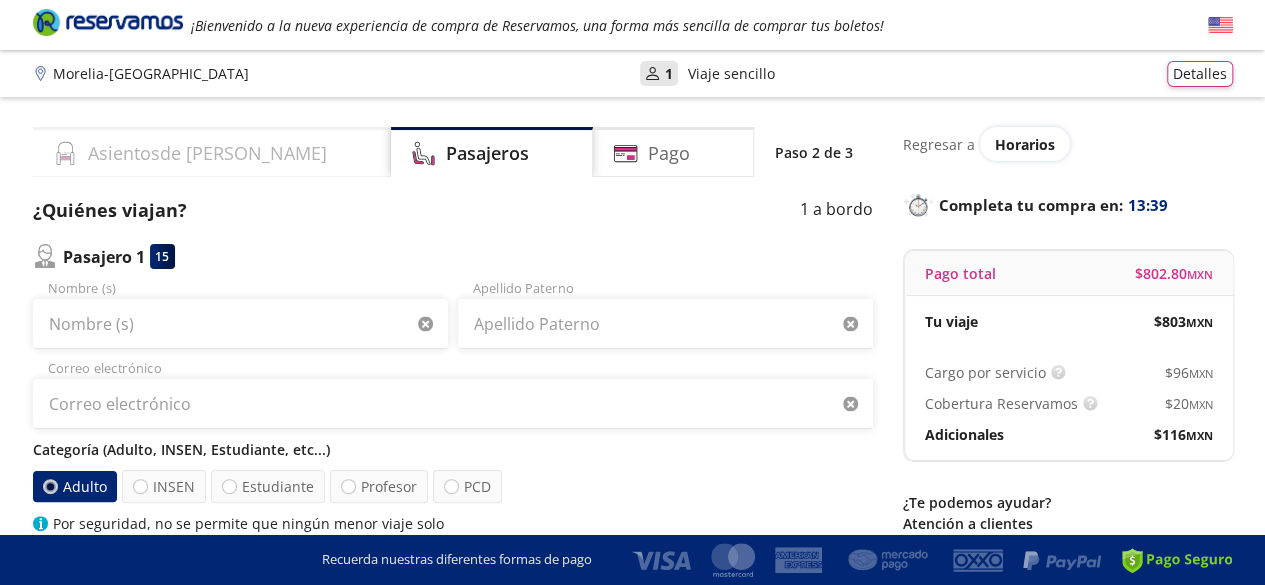click on "Asientos  de [PERSON_NAME]" at bounding box center [212, 152] 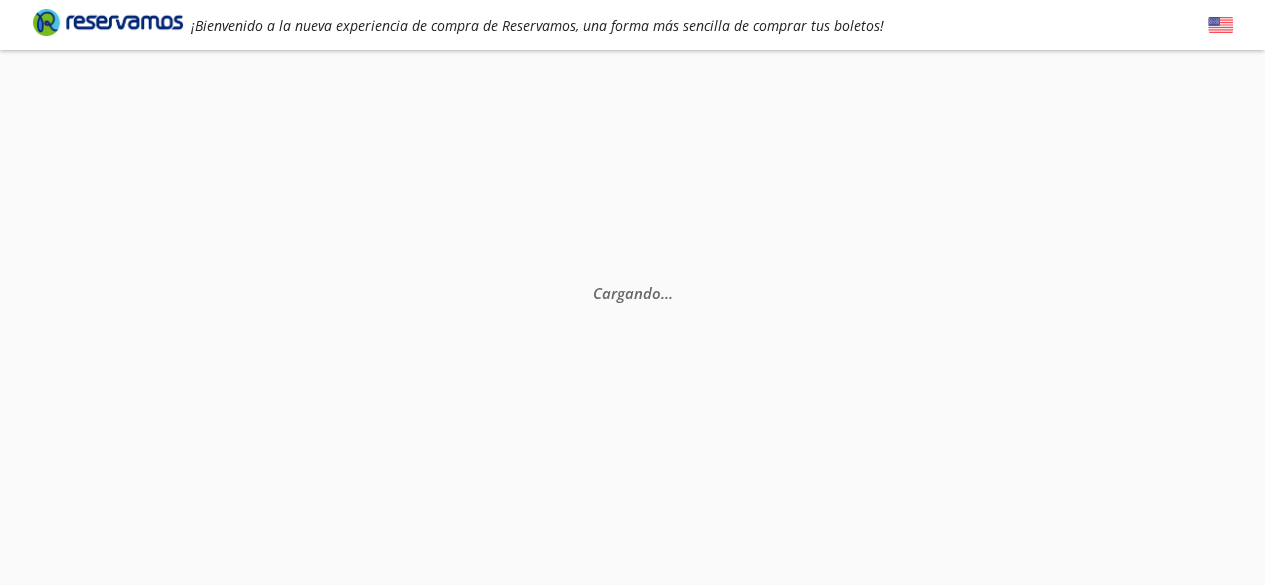 scroll, scrollTop: 0, scrollLeft: 0, axis: both 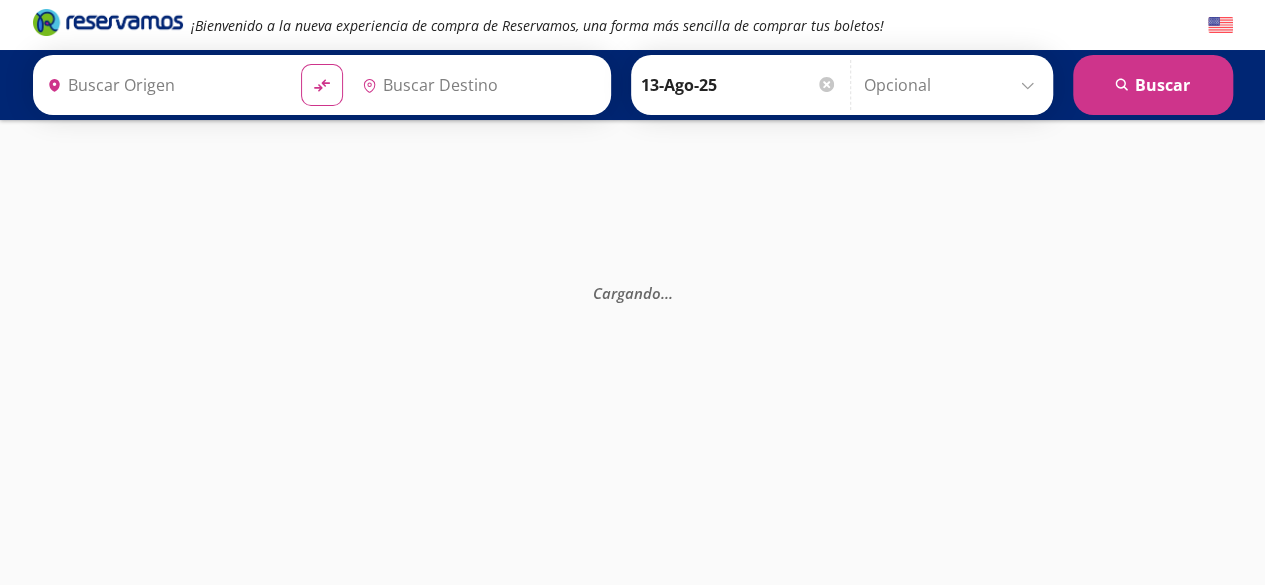type on "[GEOGRAPHIC_DATA], [GEOGRAPHIC_DATA]" 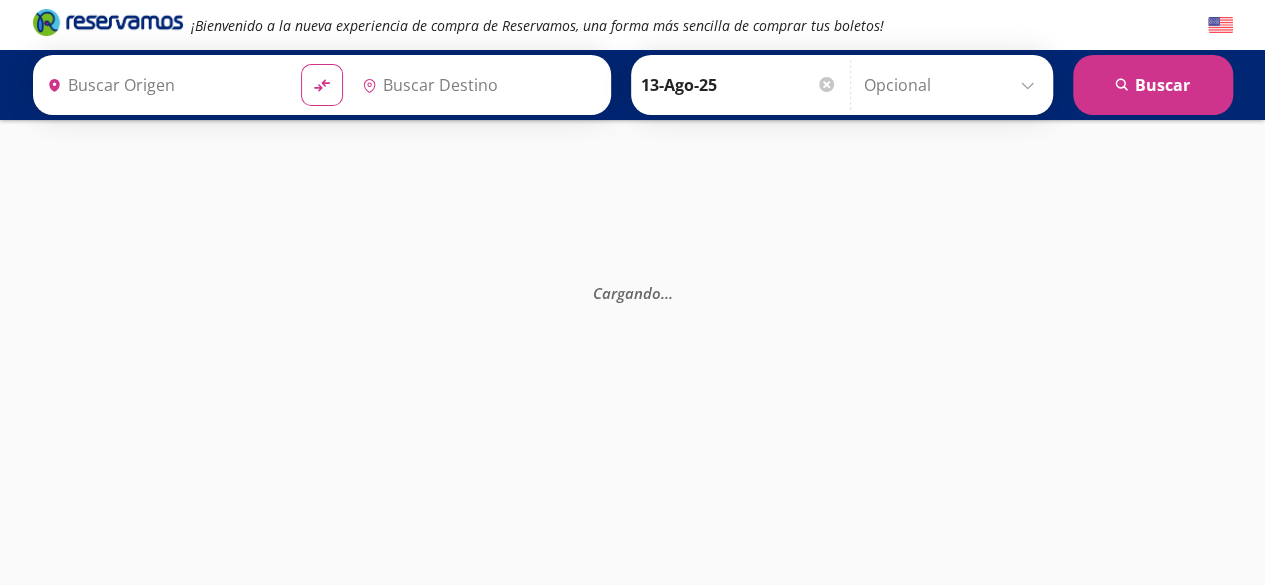type on "[GEOGRAPHIC_DATA], [GEOGRAPHIC_DATA]" 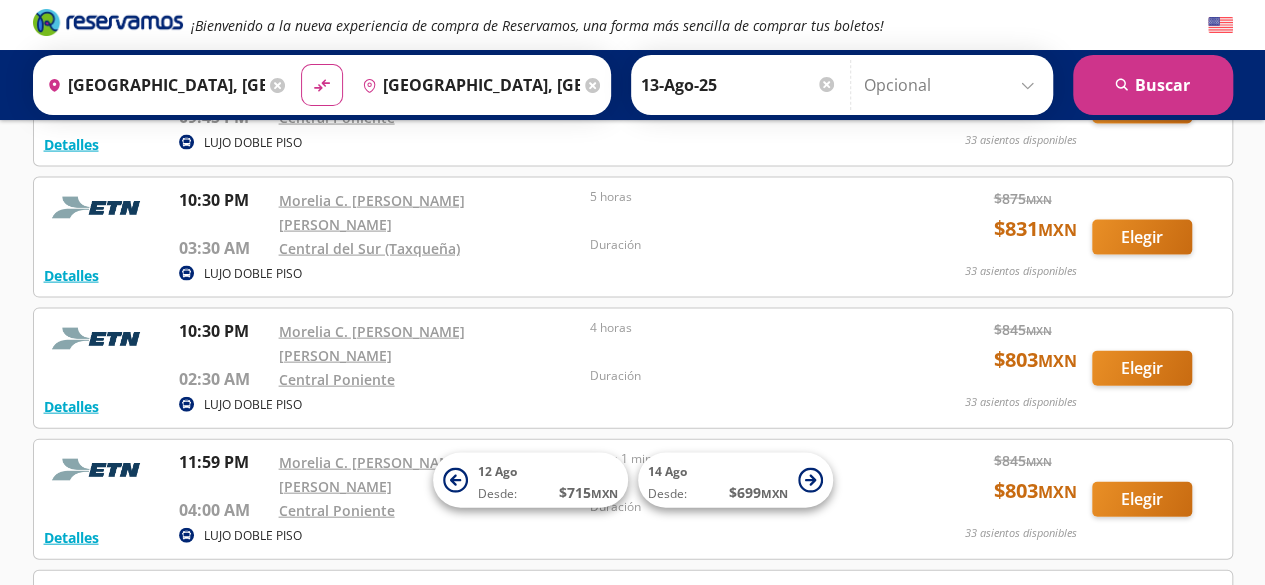 click on "Cambiar de línea" at bounding box center (106, 765) 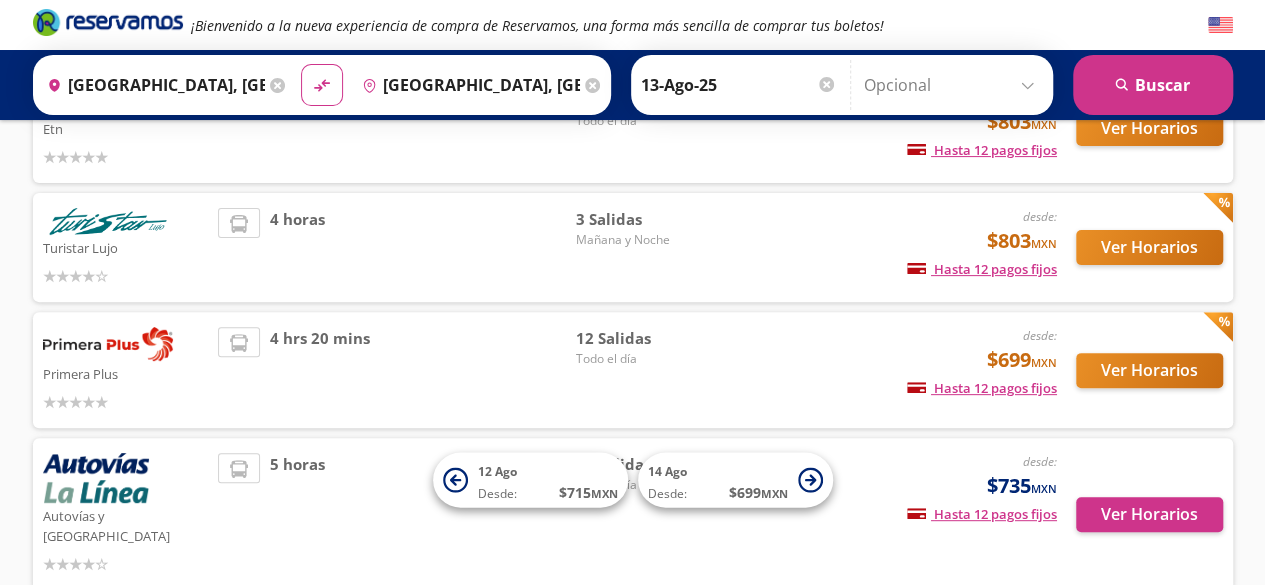 scroll, scrollTop: 327, scrollLeft: 0, axis: vertical 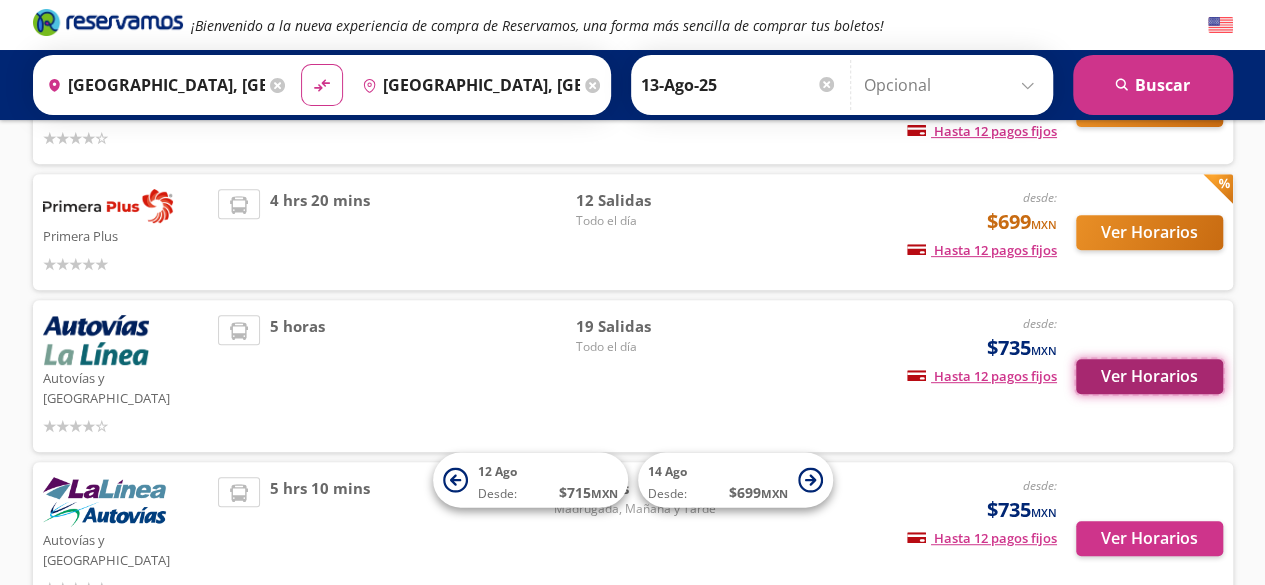 click on "Ver Horarios" at bounding box center (1149, 376) 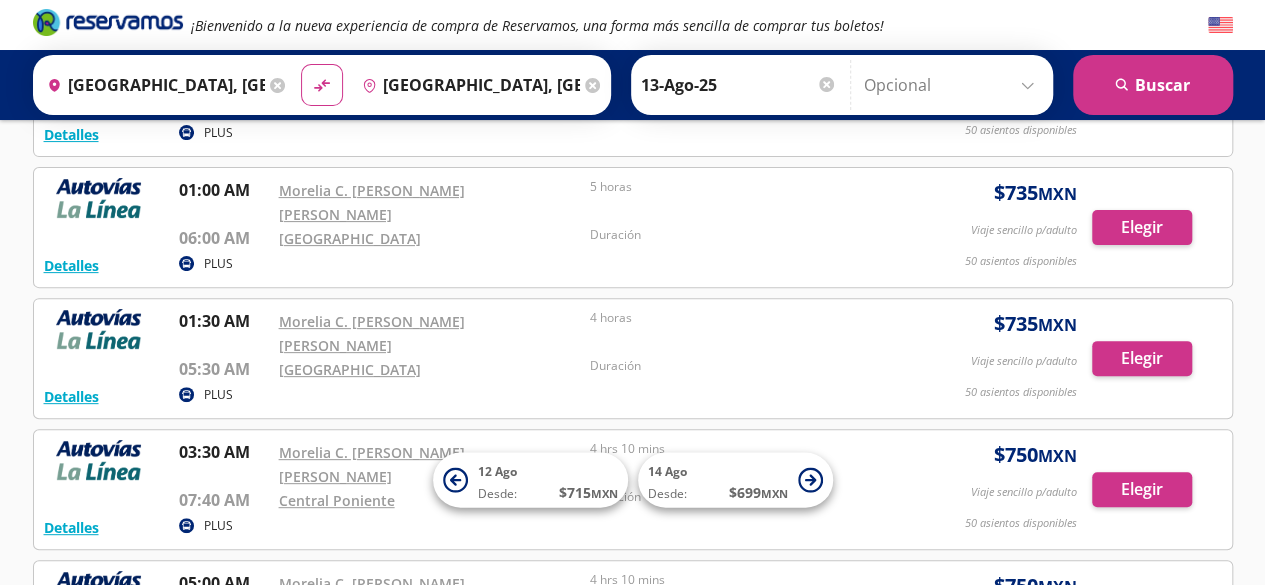 scroll, scrollTop: 0, scrollLeft: 0, axis: both 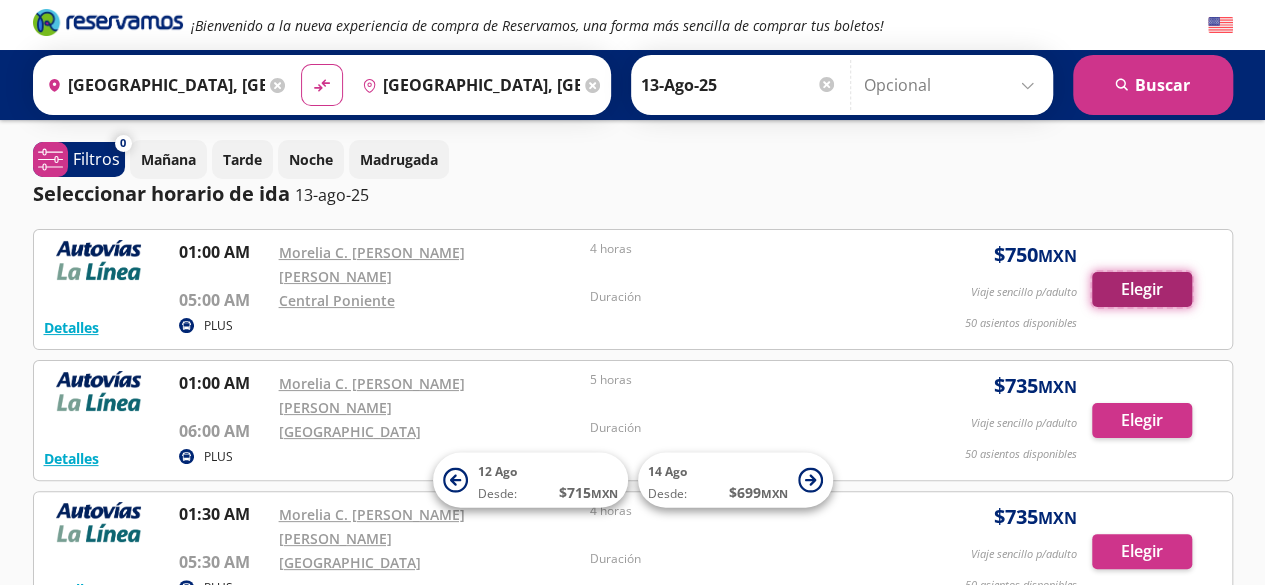 click on "Elegir" at bounding box center [1142, 289] 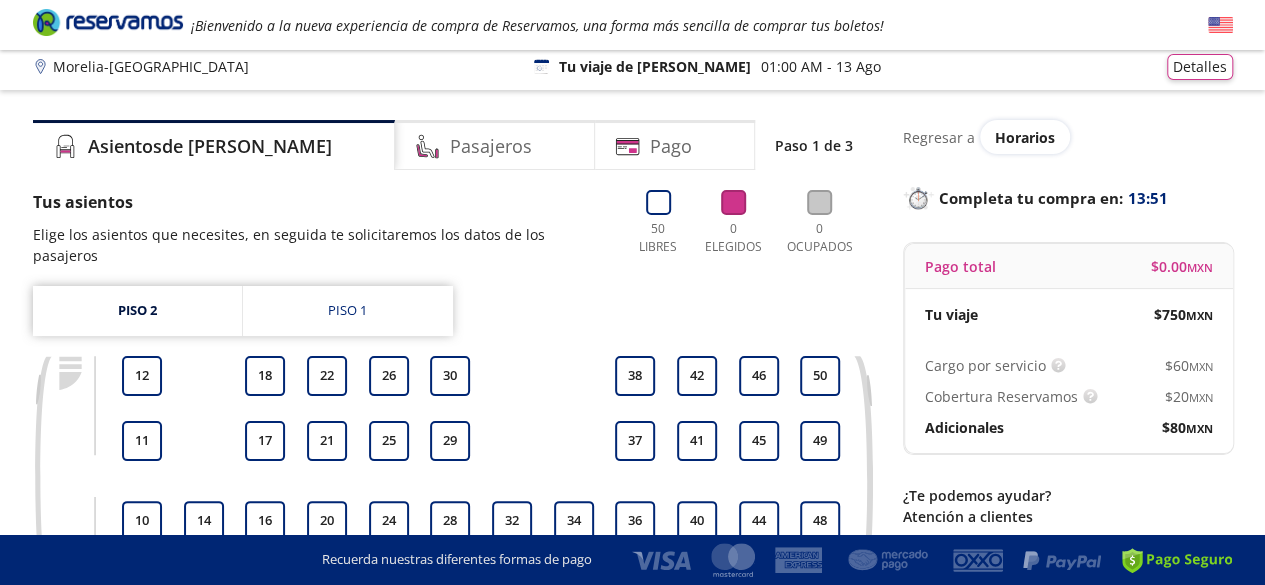 scroll, scrollTop: 0, scrollLeft: 0, axis: both 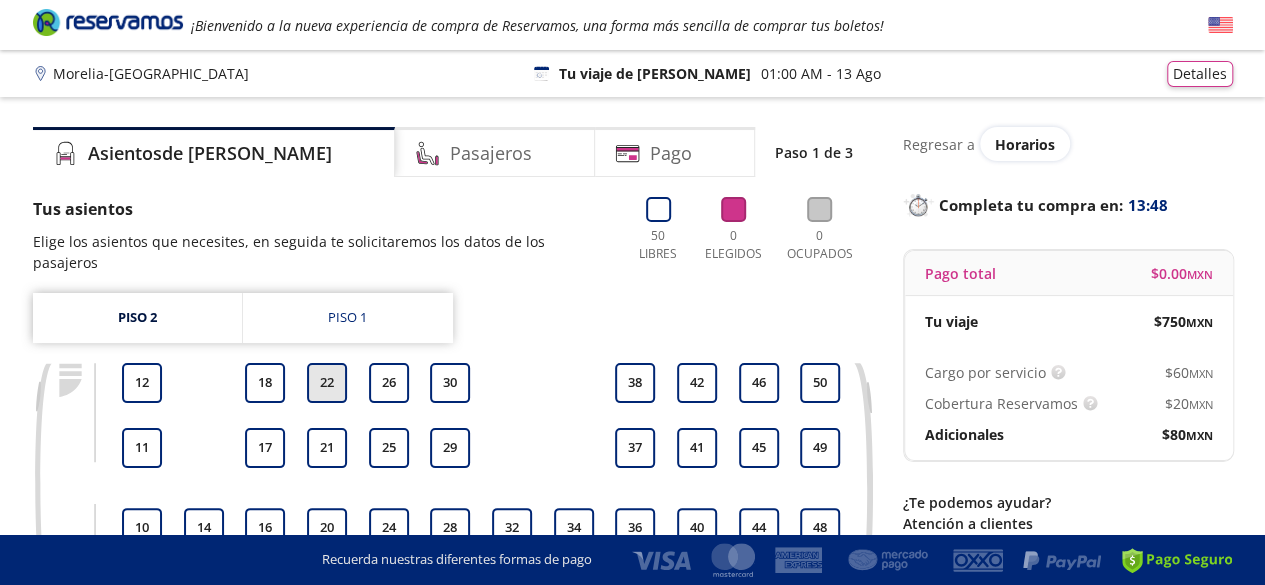 click on "22" at bounding box center (327, 383) 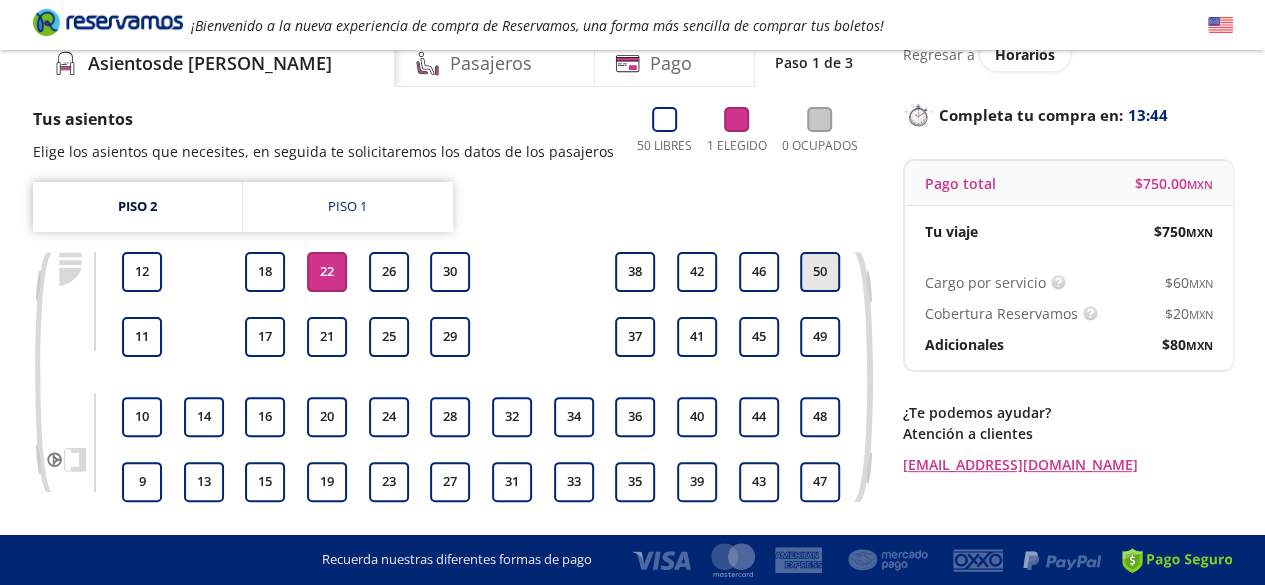 scroll, scrollTop: 0, scrollLeft: 0, axis: both 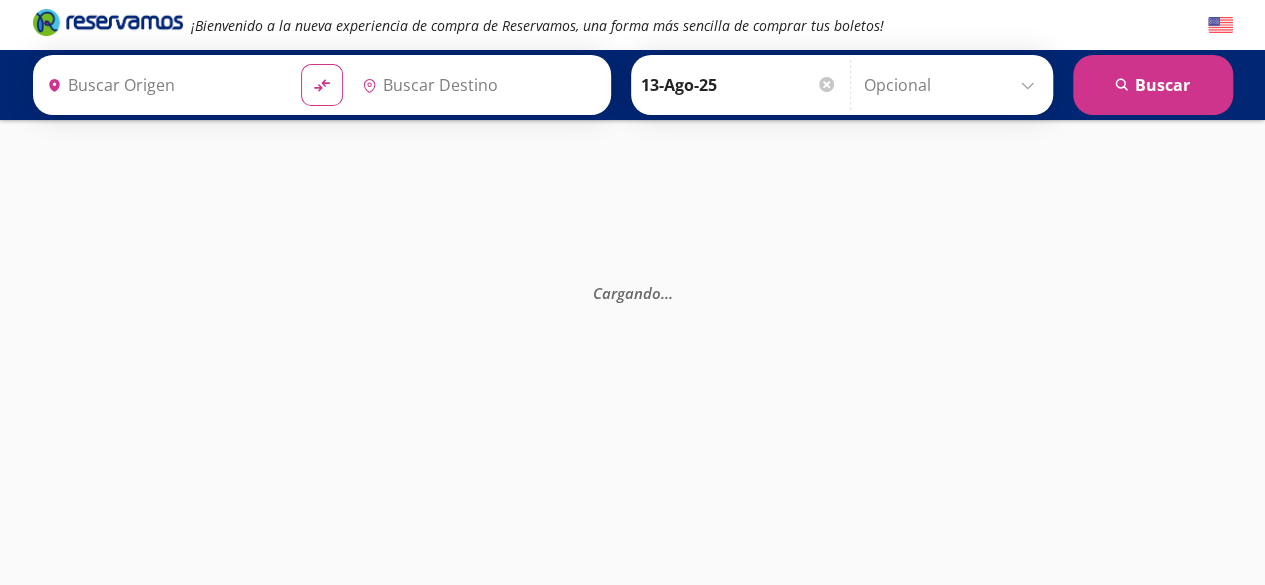 type on "[GEOGRAPHIC_DATA], [GEOGRAPHIC_DATA]" 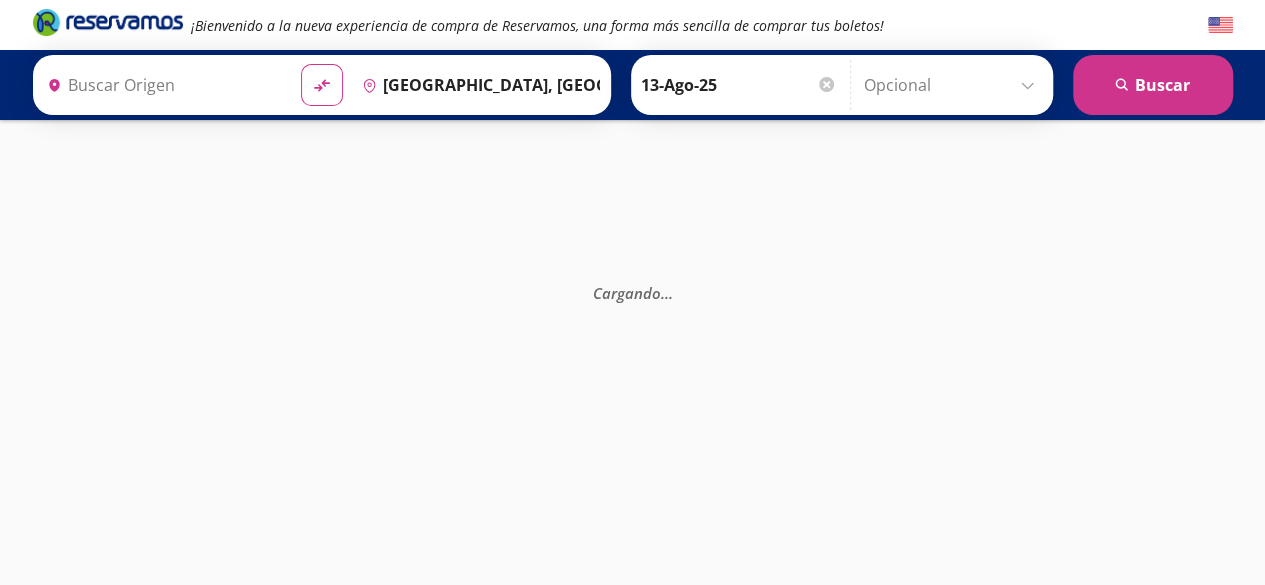 type on "[GEOGRAPHIC_DATA], [GEOGRAPHIC_DATA]" 